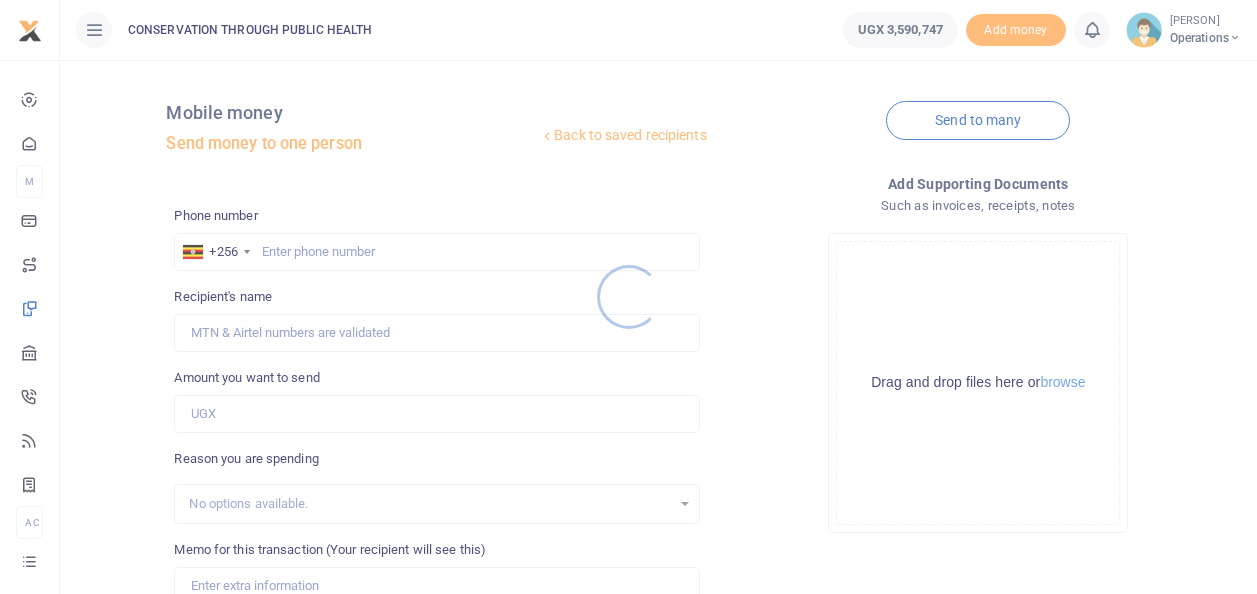 scroll, scrollTop: 0, scrollLeft: 0, axis: both 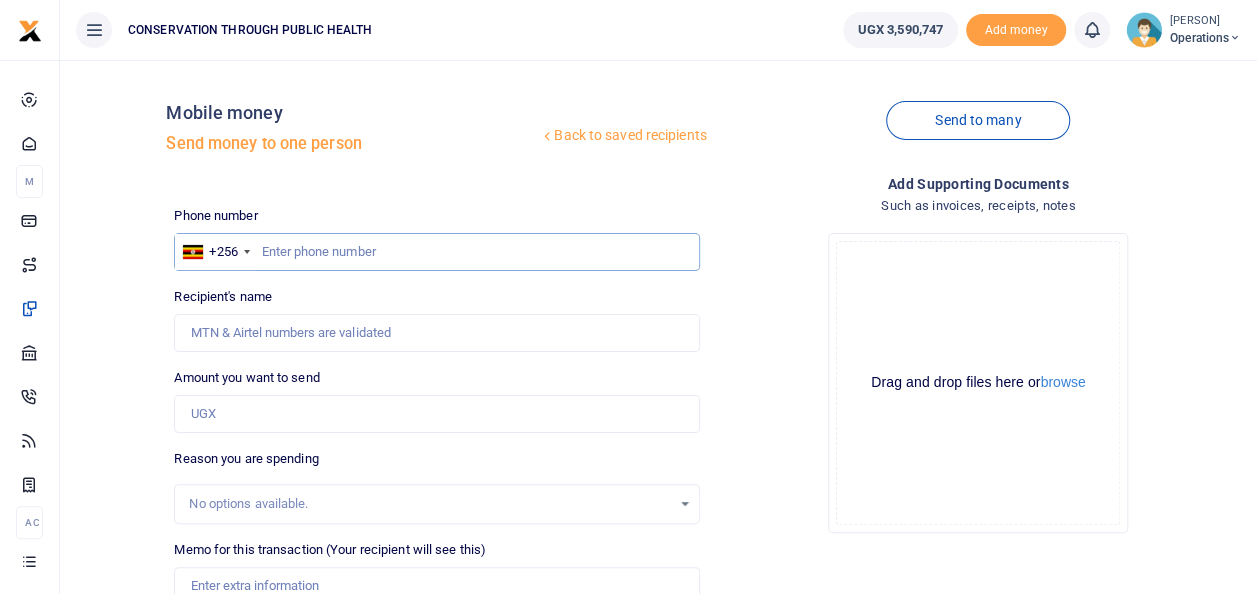 click at bounding box center [436, 252] 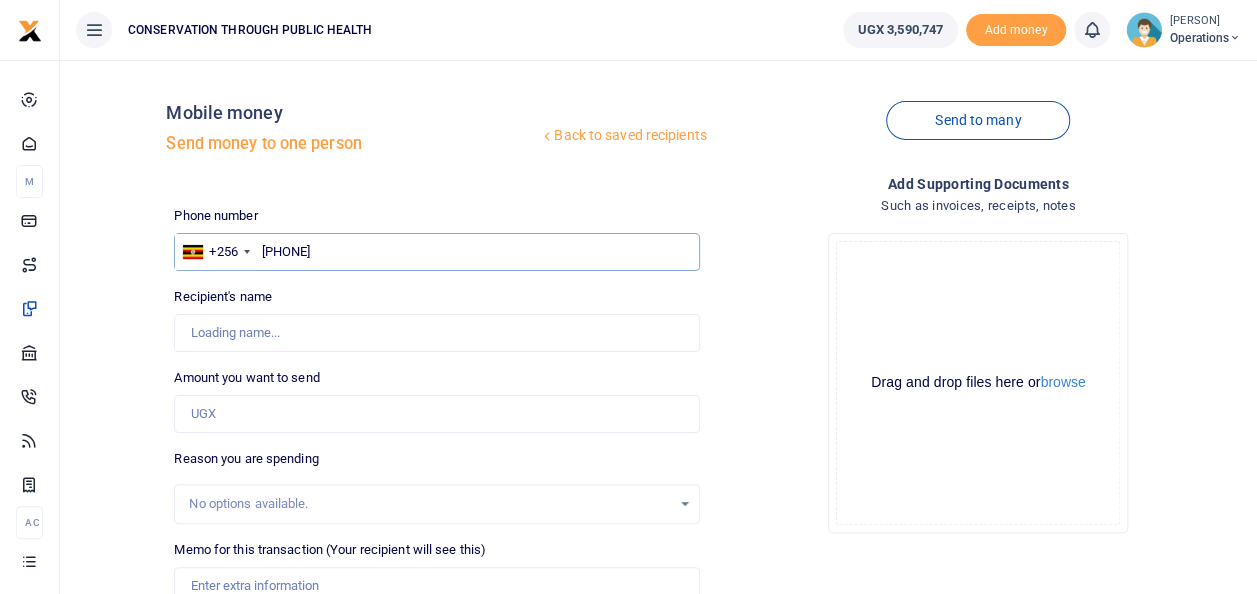 type on "[PHONE]" 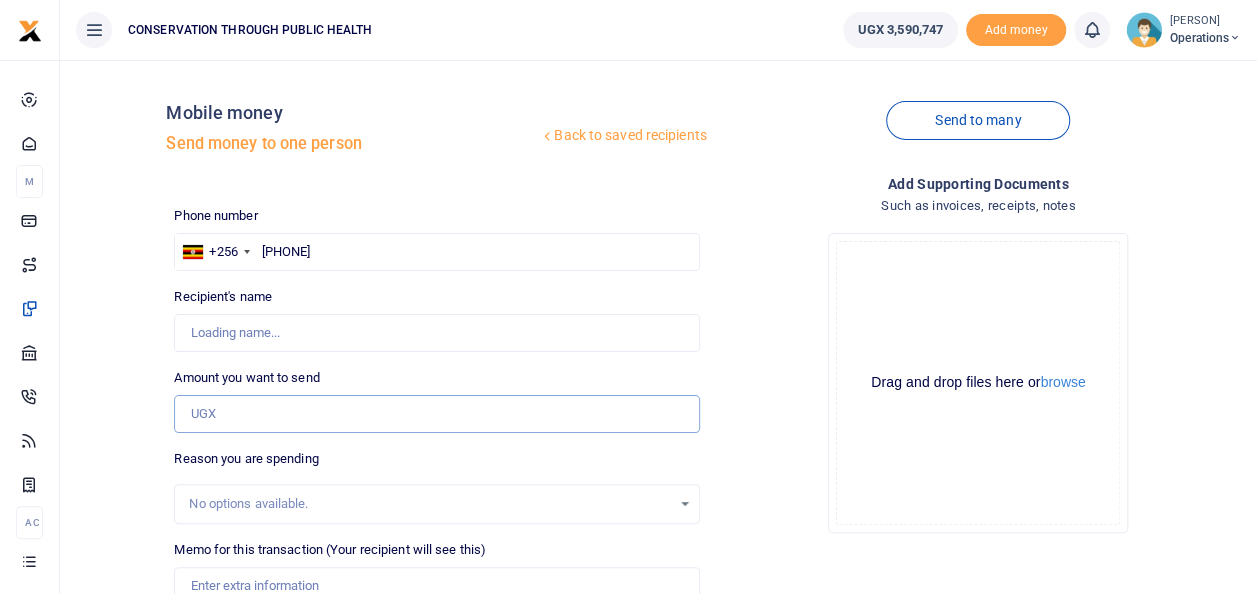 click on "Amount you want to send" at bounding box center (436, 414) 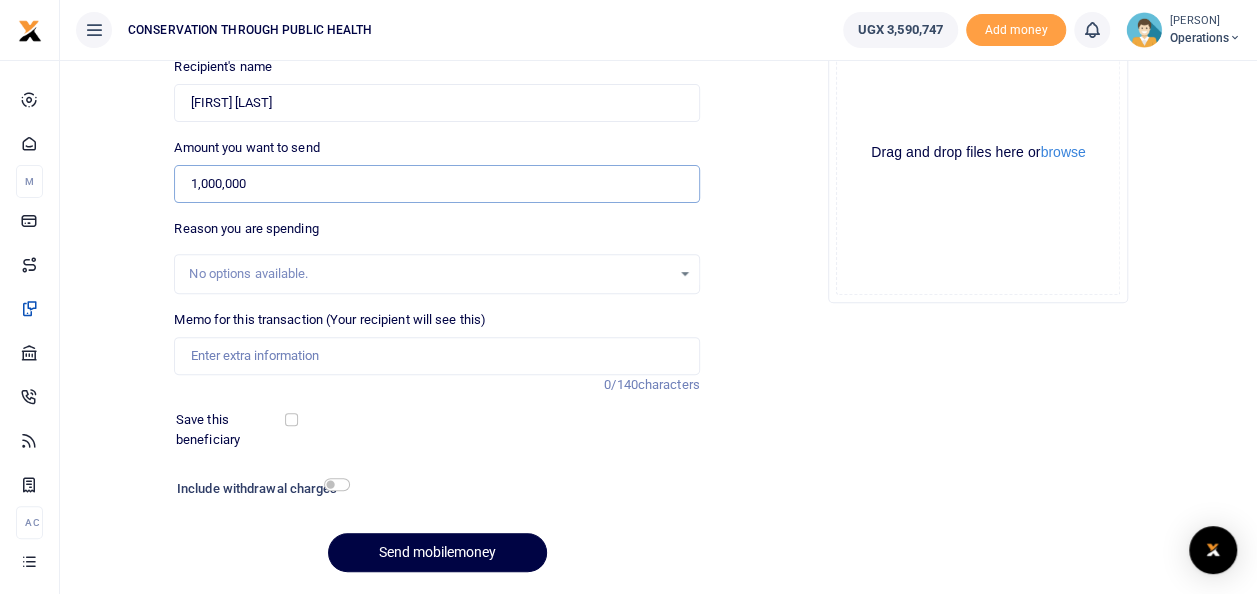 scroll, scrollTop: 233, scrollLeft: 0, axis: vertical 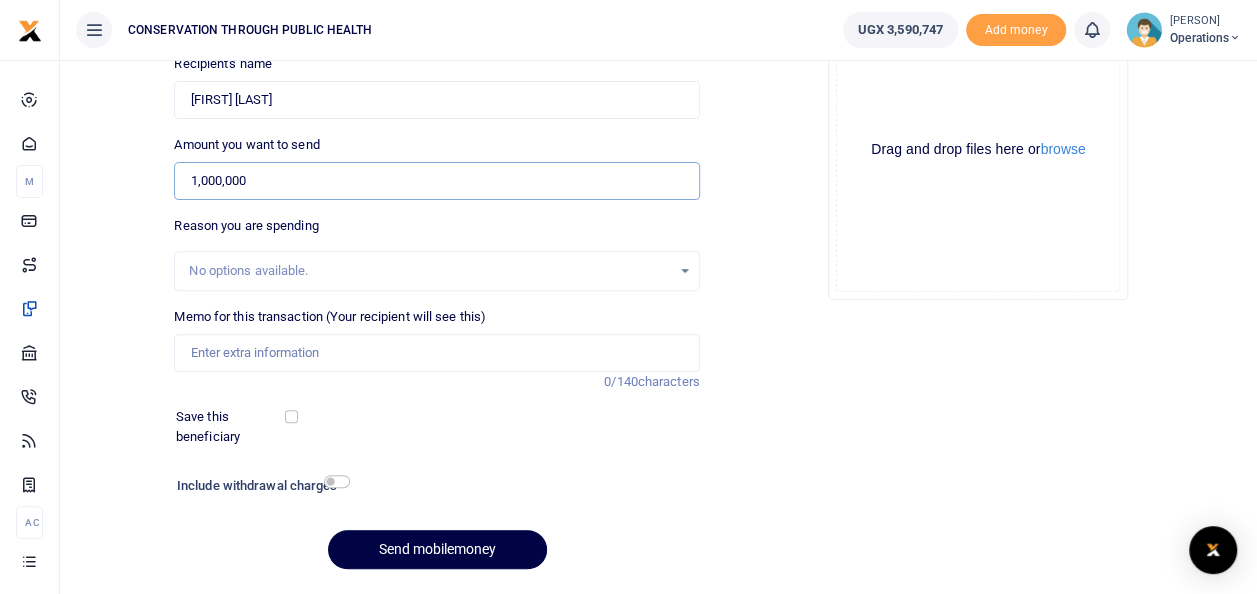 type on "1,000,000" 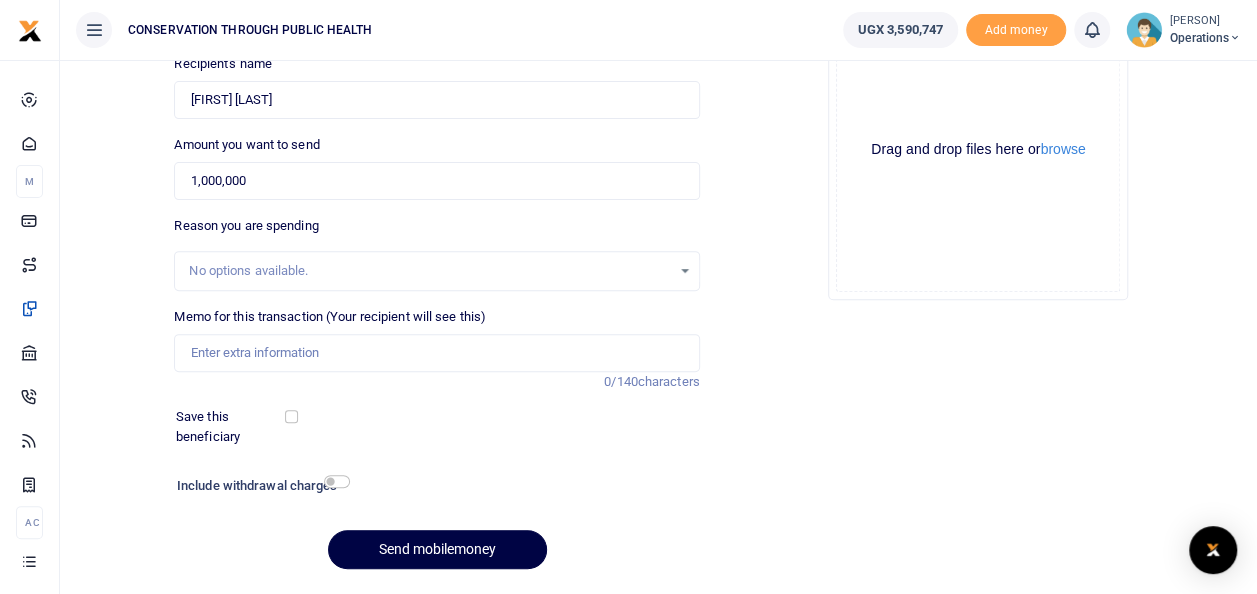 click on "Memo for this transaction (Your recipient will see this)" at bounding box center (436, 353) 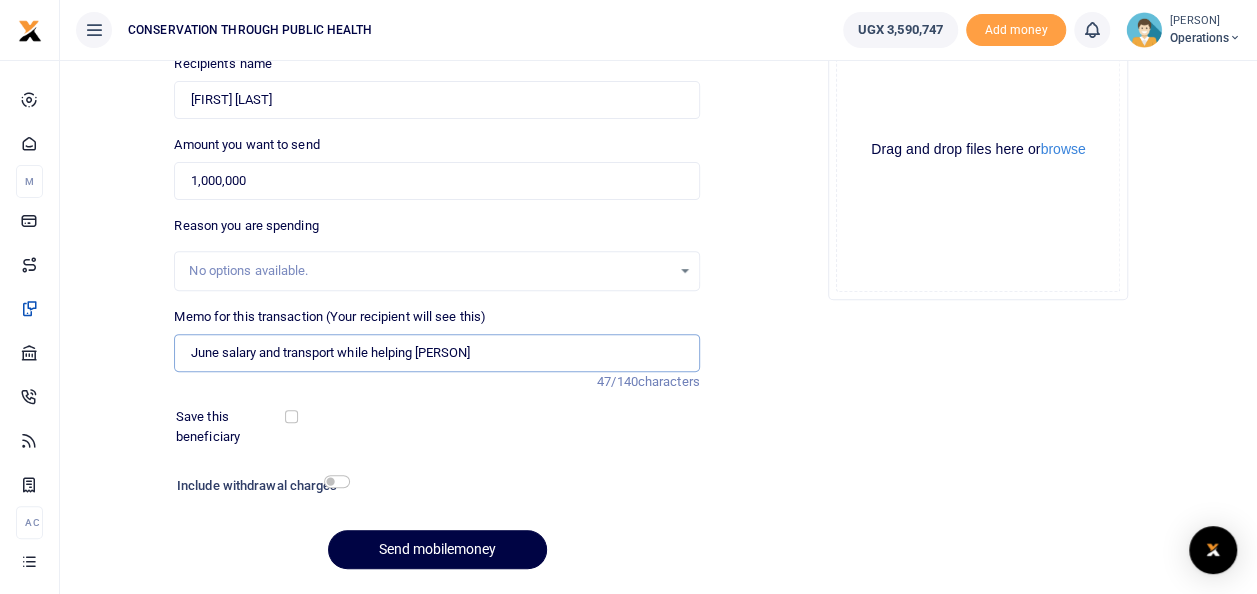 type on "June salary and transport while helping Louisa" 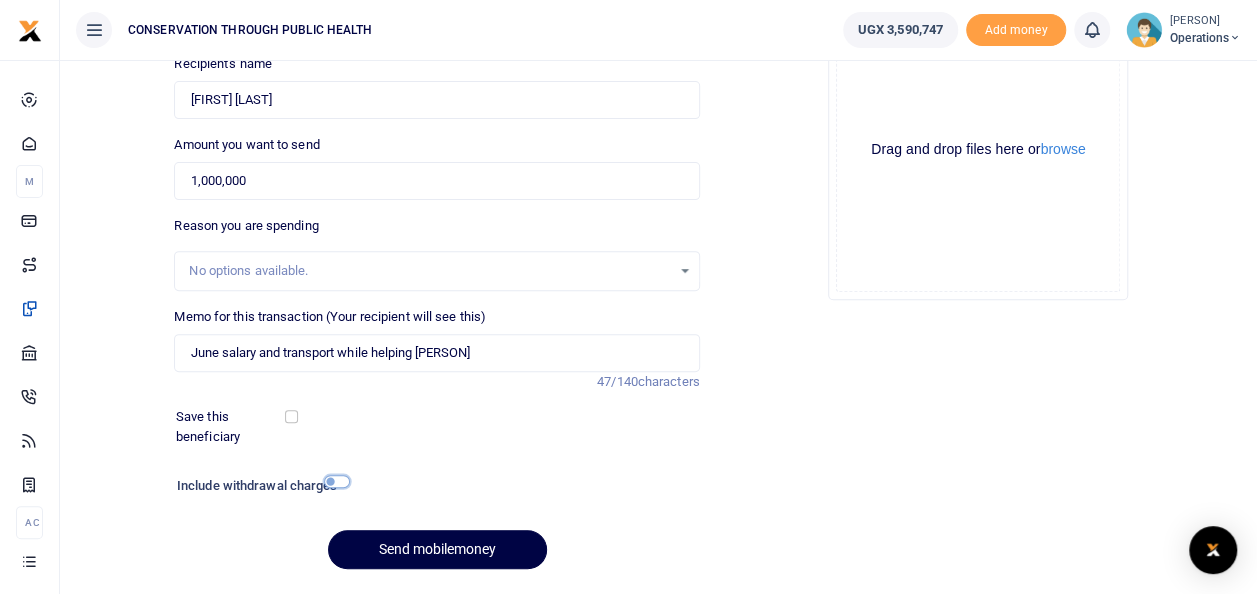 click at bounding box center [337, 481] 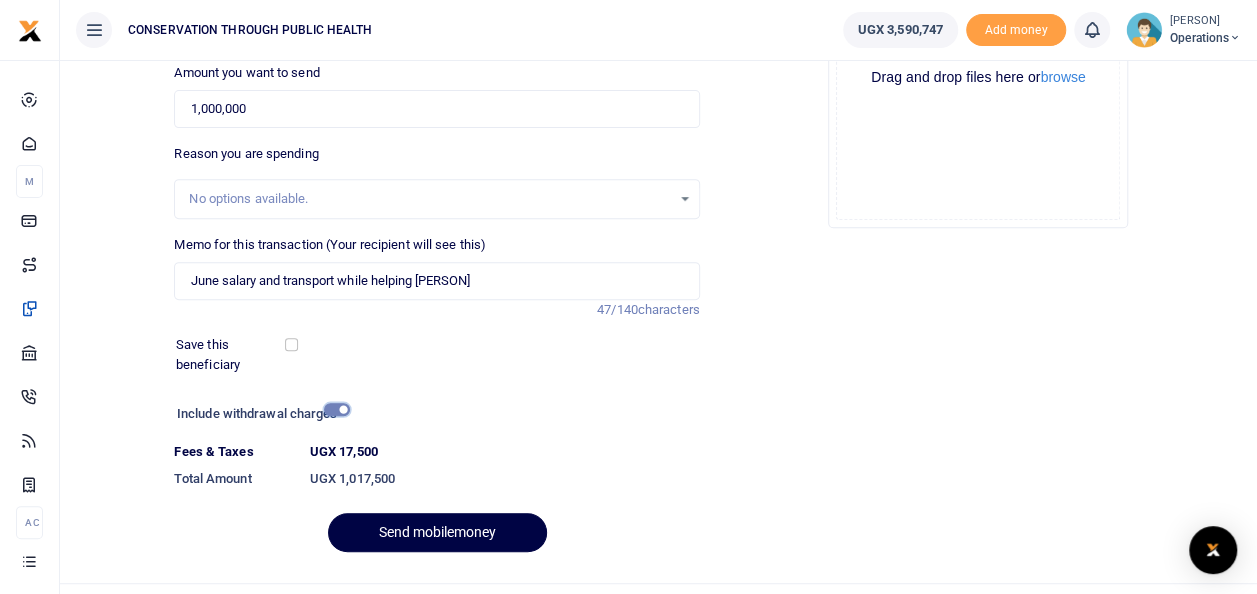 scroll, scrollTop: 313, scrollLeft: 0, axis: vertical 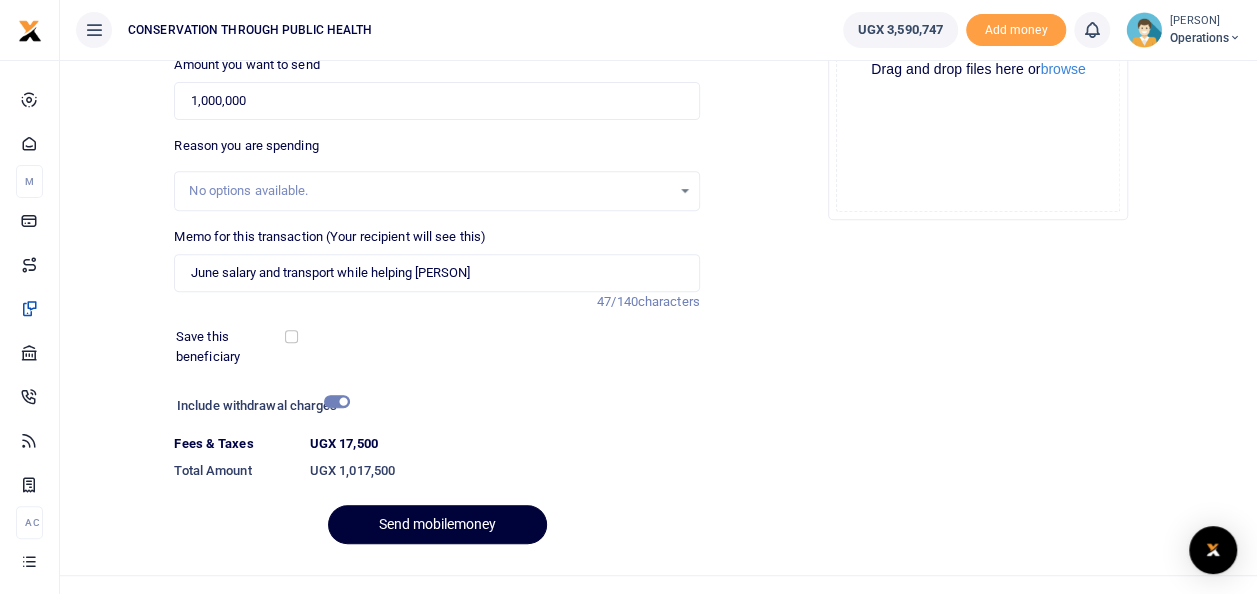 click on "Send mobilemoney" at bounding box center (437, 524) 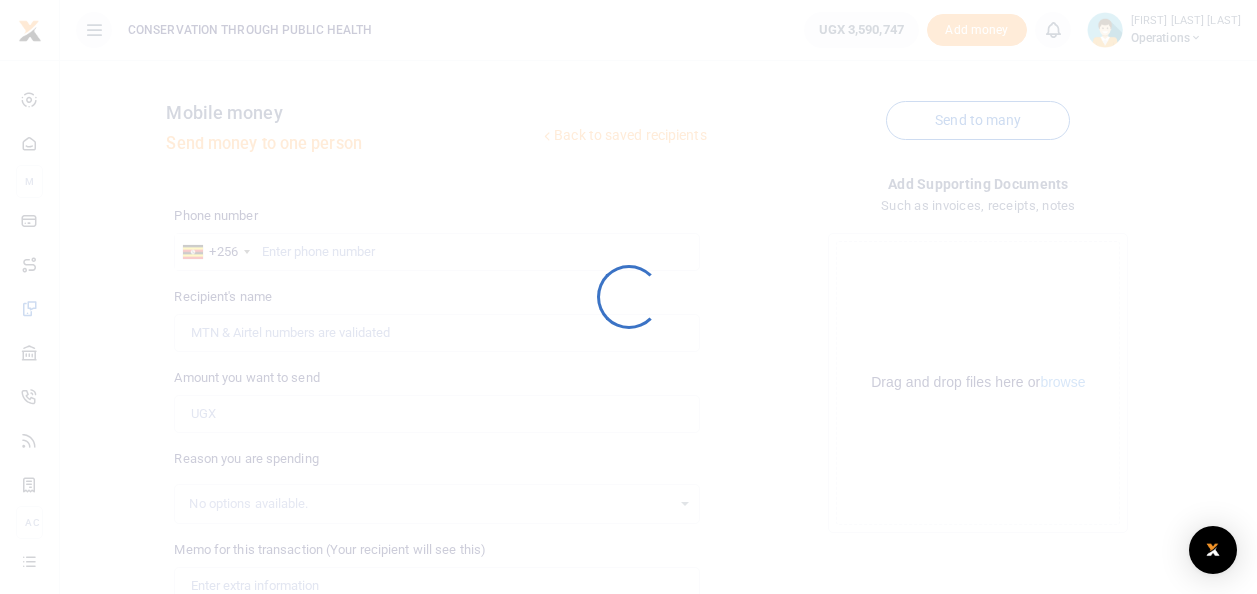 scroll, scrollTop: 290, scrollLeft: 0, axis: vertical 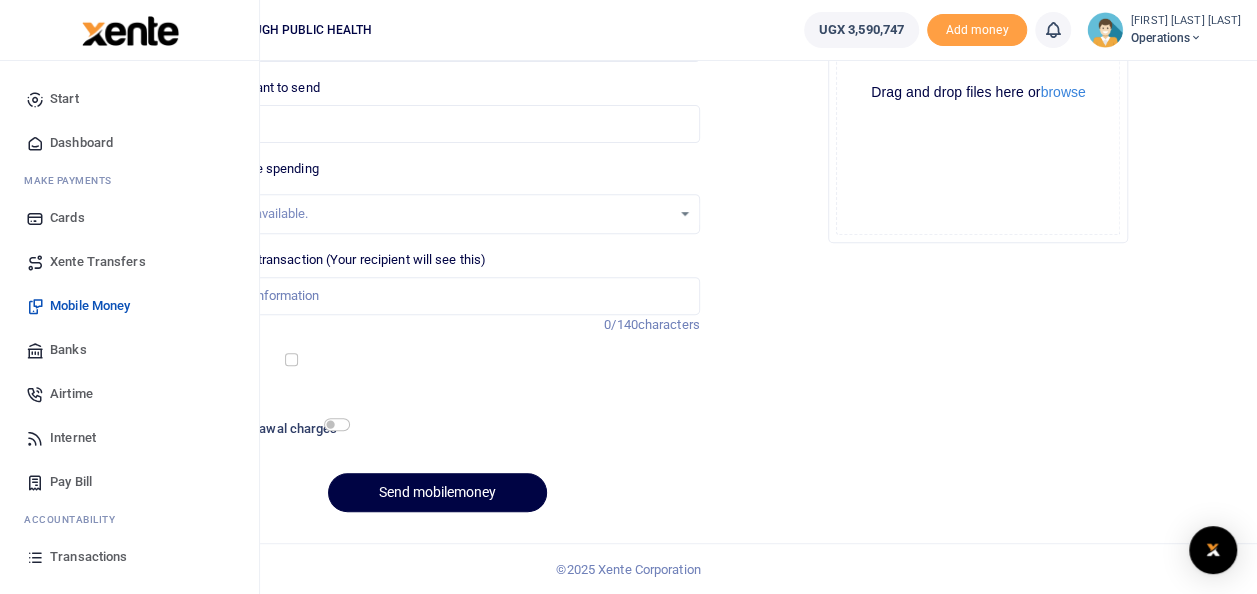 click on "Dashboard" at bounding box center (81, 143) 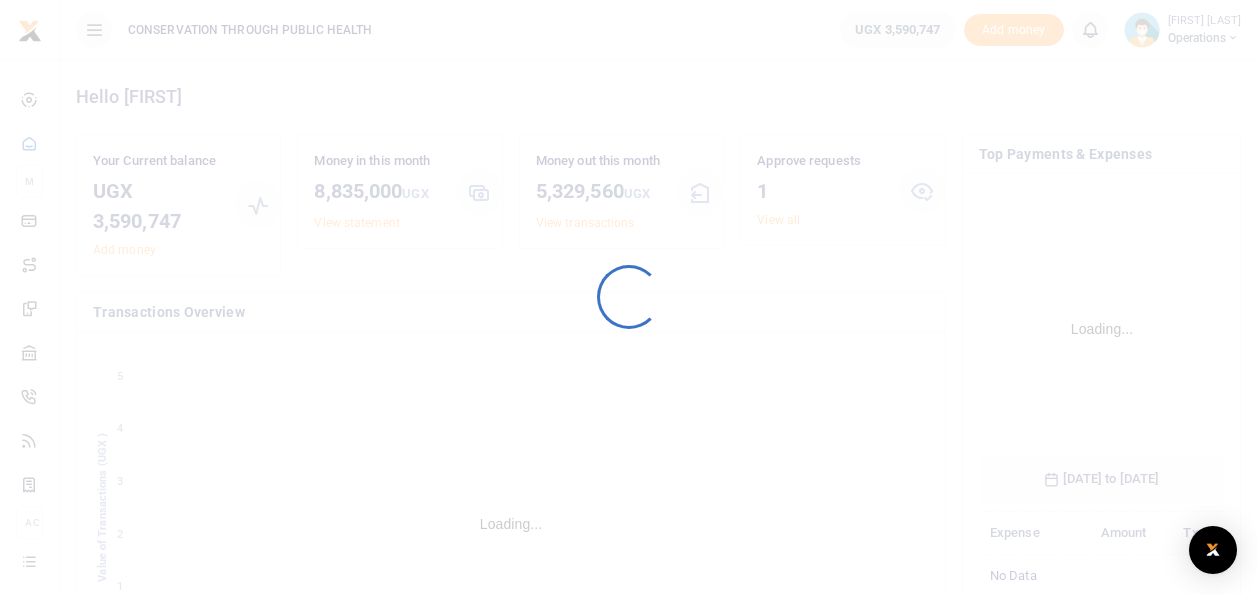 scroll, scrollTop: 0, scrollLeft: 0, axis: both 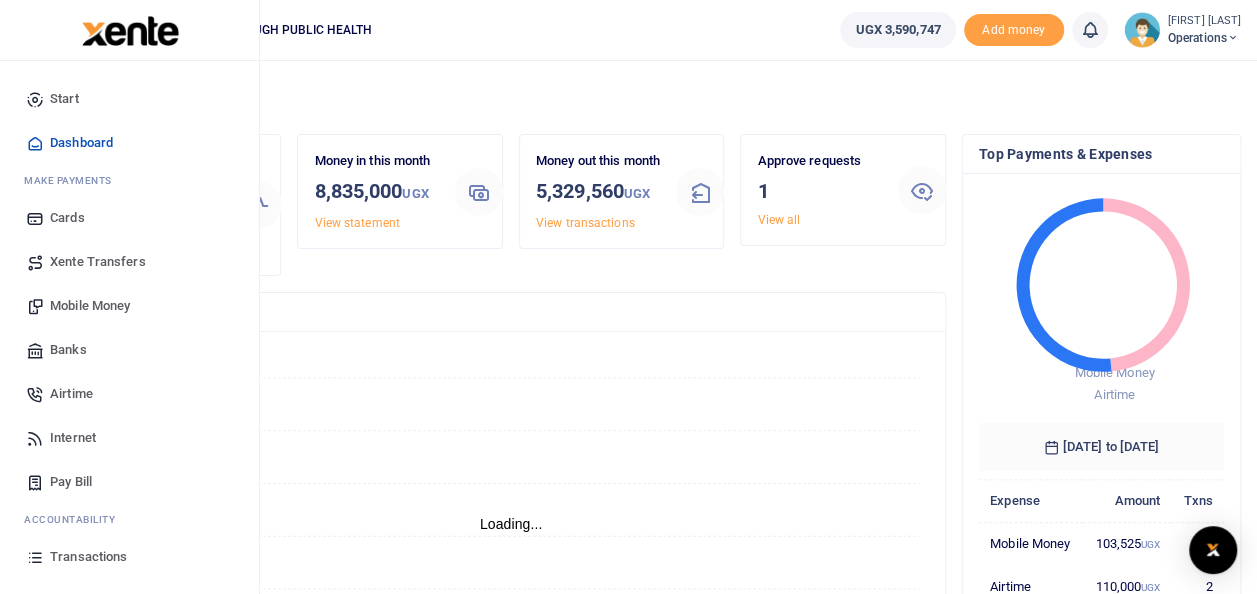 click on "Pay Bill" at bounding box center [71, 482] 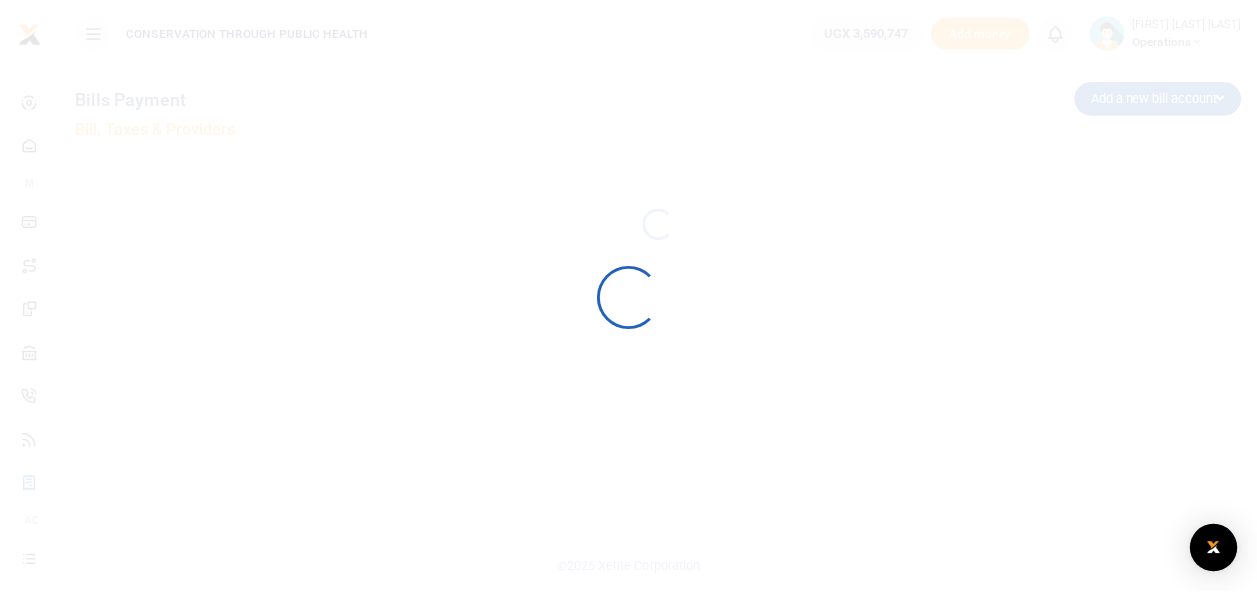 scroll, scrollTop: 0, scrollLeft: 0, axis: both 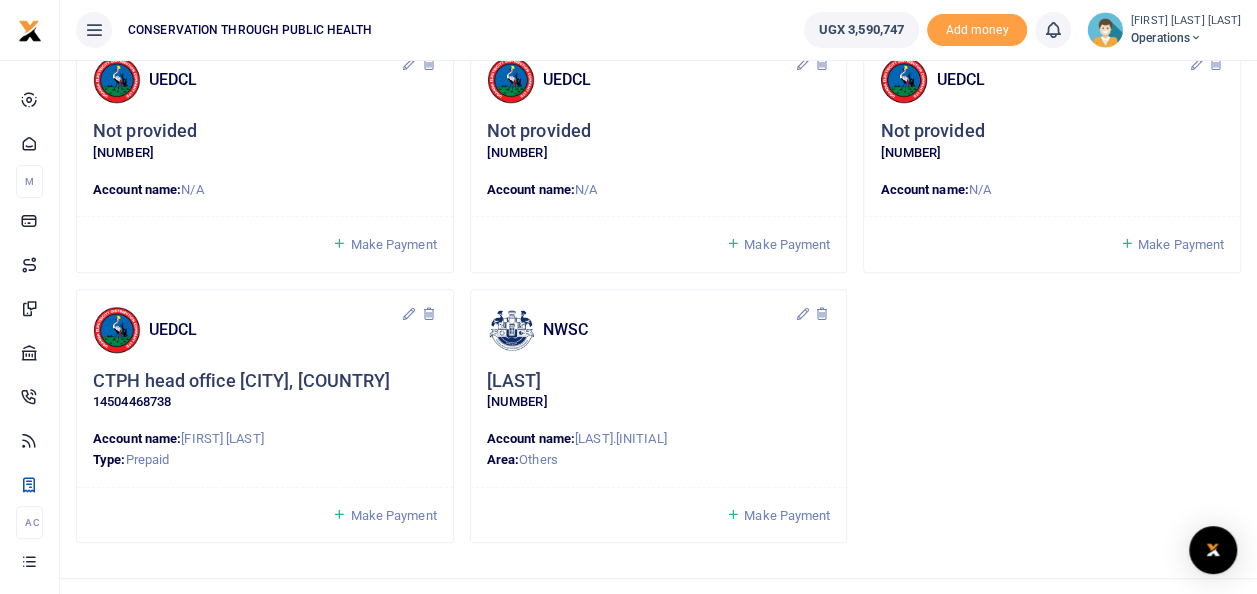 click on "Make Payment" at bounding box center [384, 515] 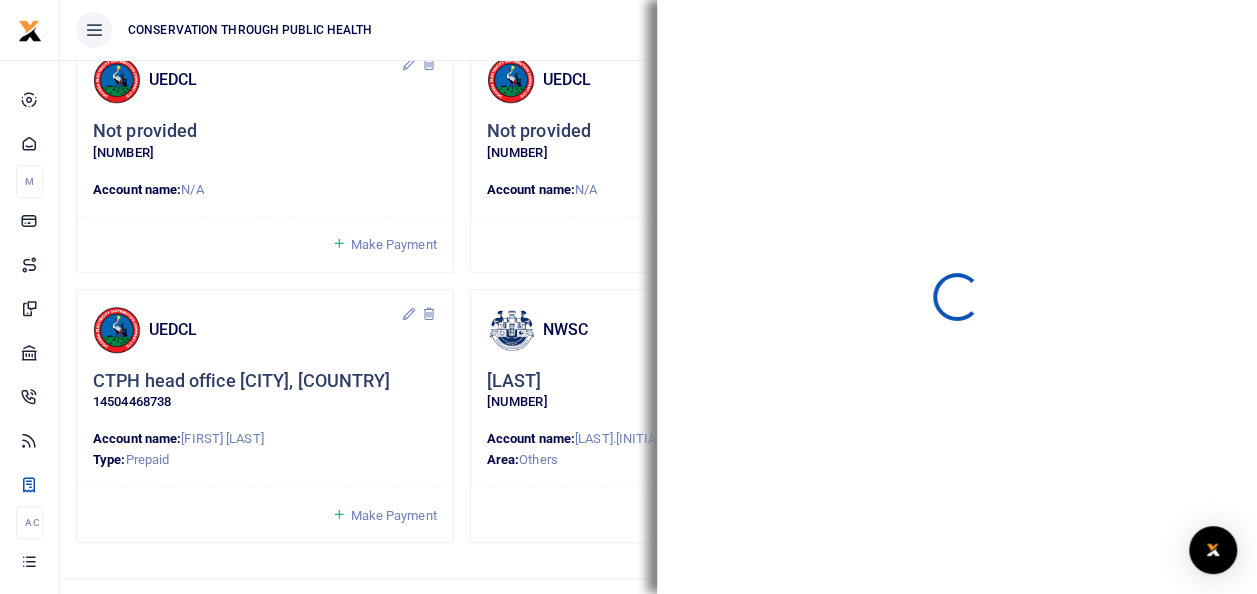 click on "NWSC
kasiim
5111481
Account name:  Kaihura.g. Area:  Others
Make Payment" at bounding box center (659, 424) 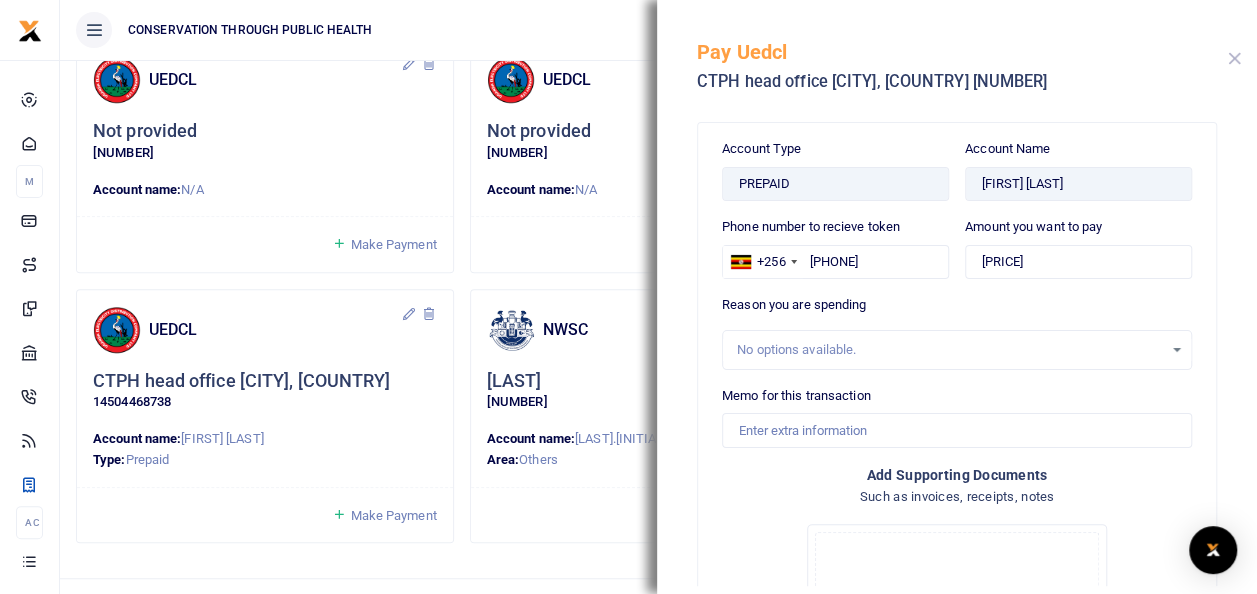 click at bounding box center [1234, 58] 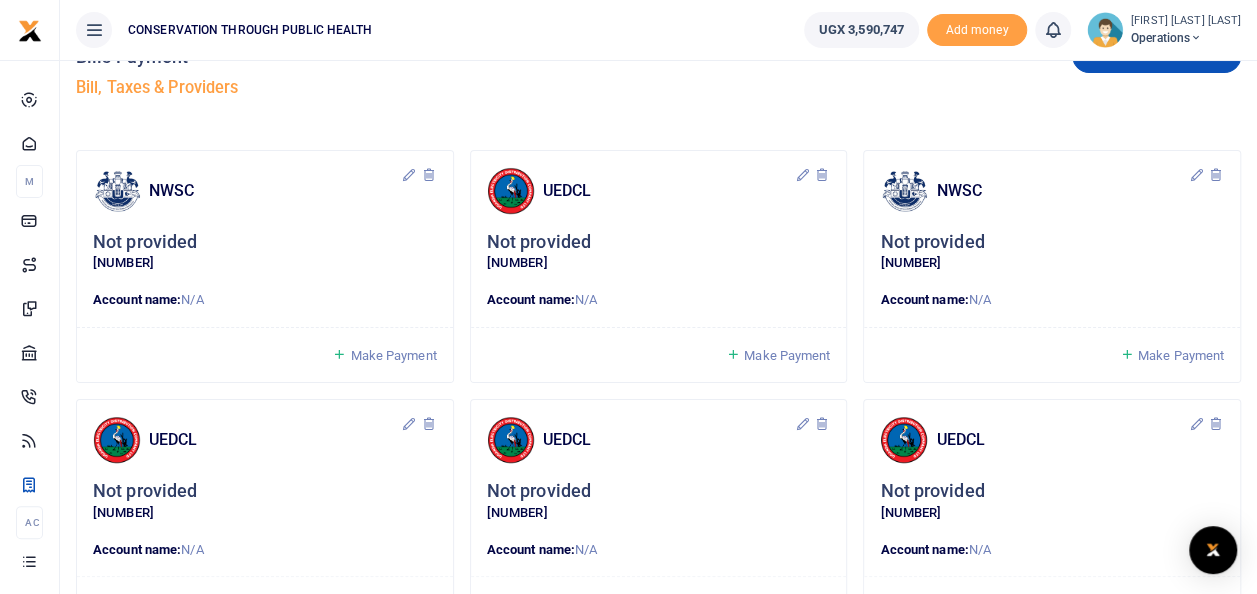 scroll, scrollTop: 434, scrollLeft: 0, axis: vertical 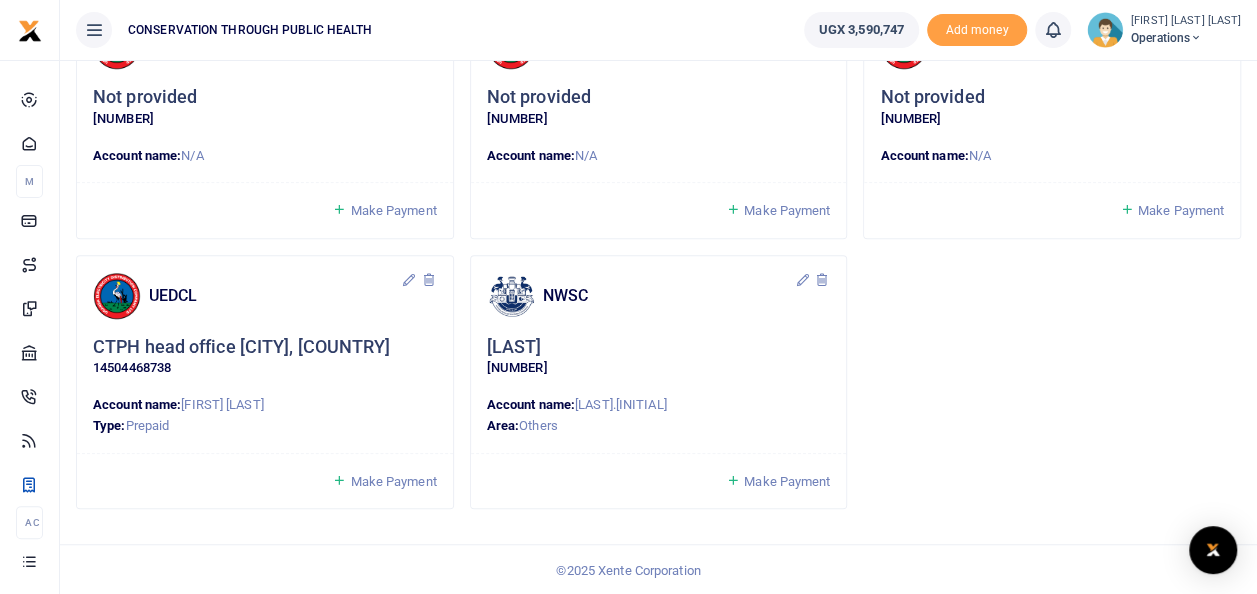 click on "Make Payment" at bounding box center (393, 481) 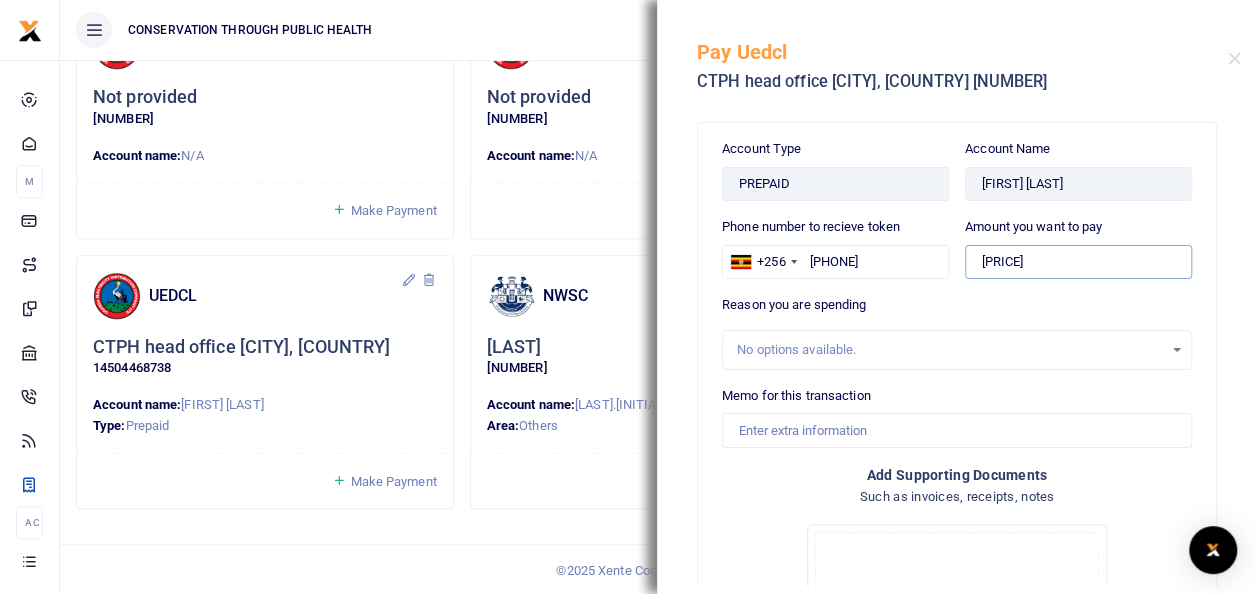 click on "3965.39" at bounding box center (1078, 262) 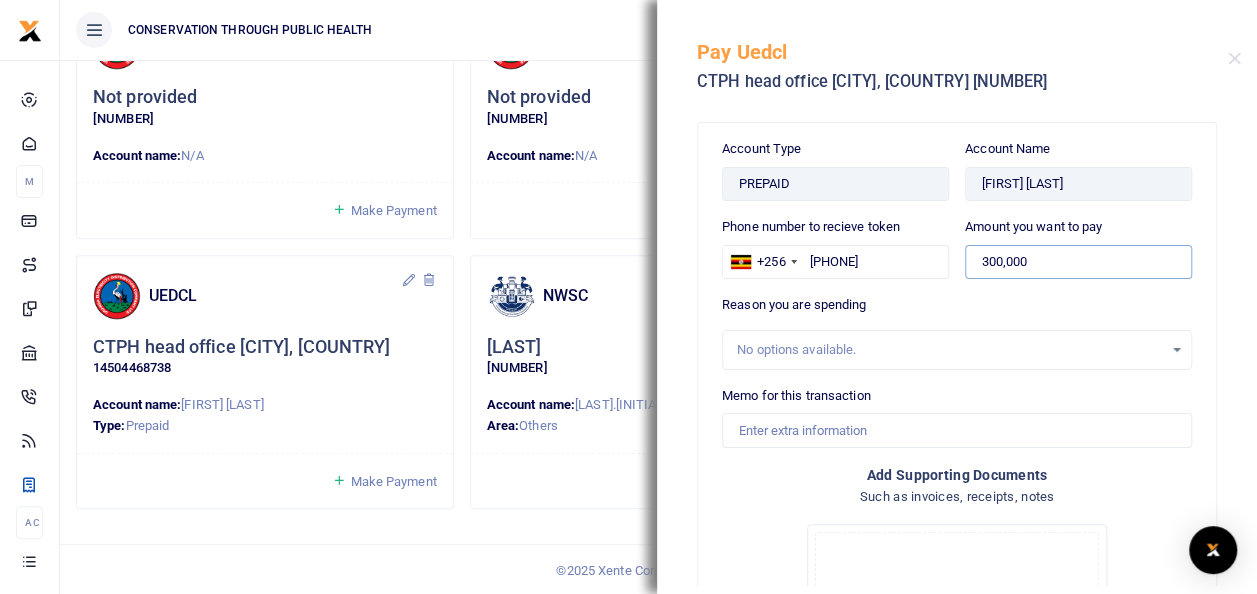 type on "300,000" 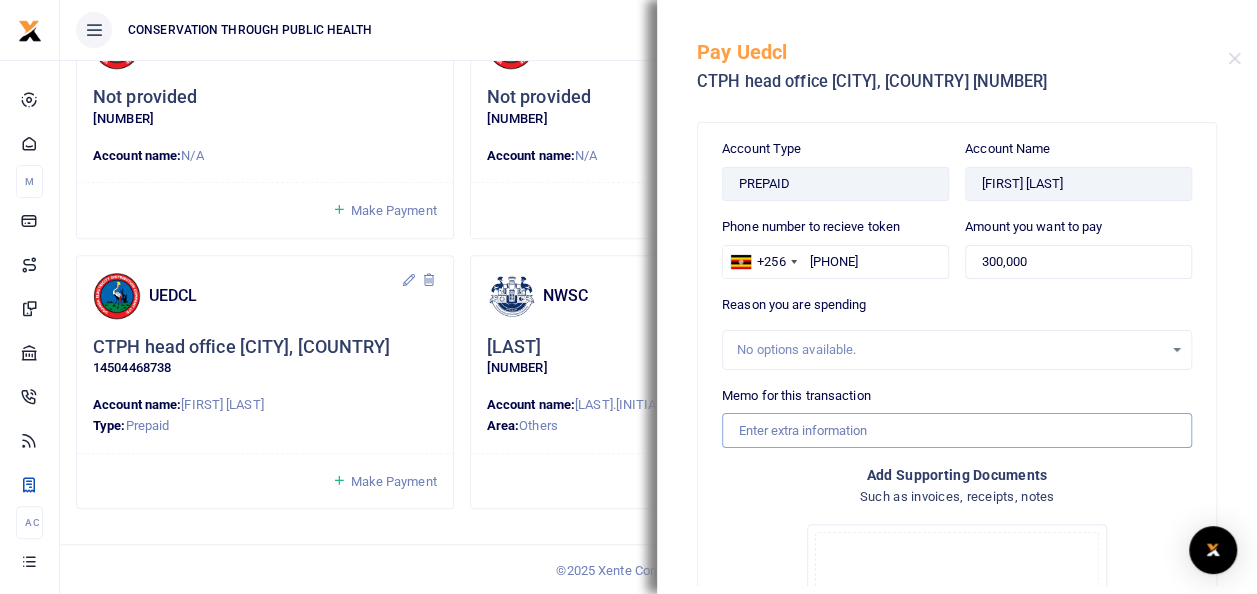 click on "Memo for this transaction" at bounding box center (957, 430) 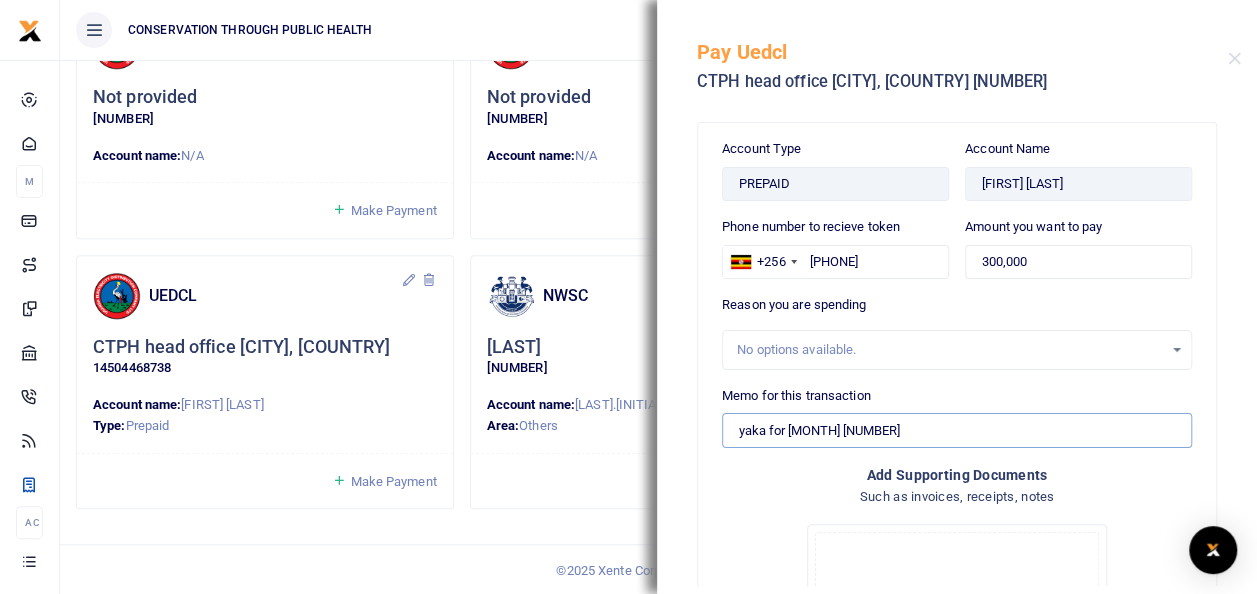 type on "yaka for June 25" 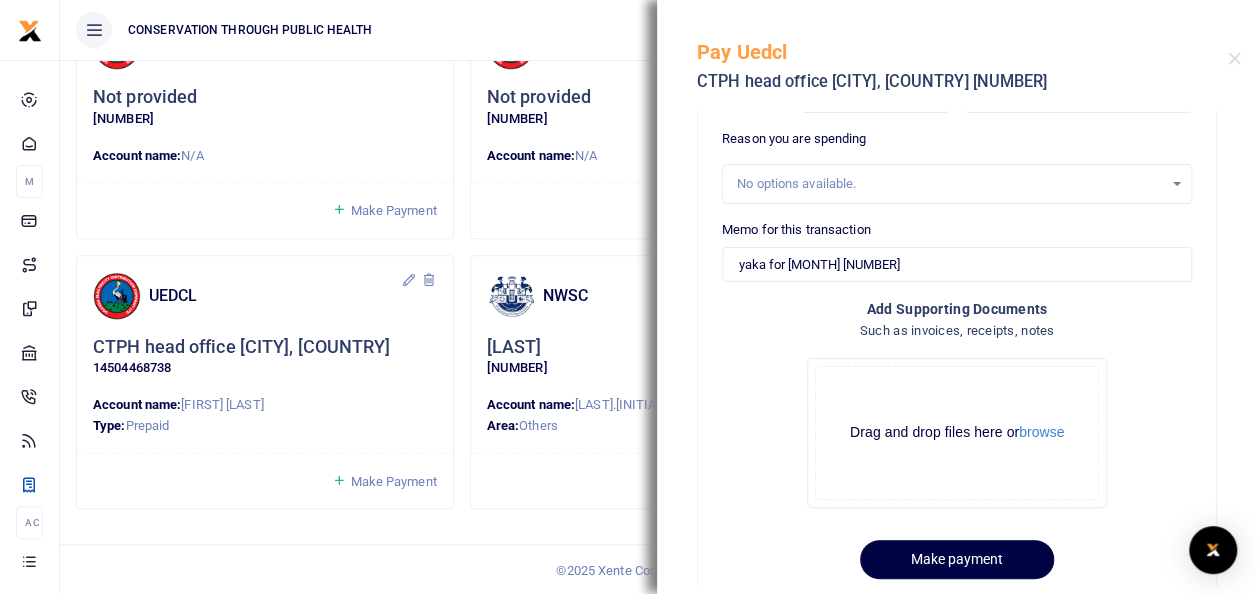 scroll, scrollTop: 203, scrollLeft: 0, axis: vertical 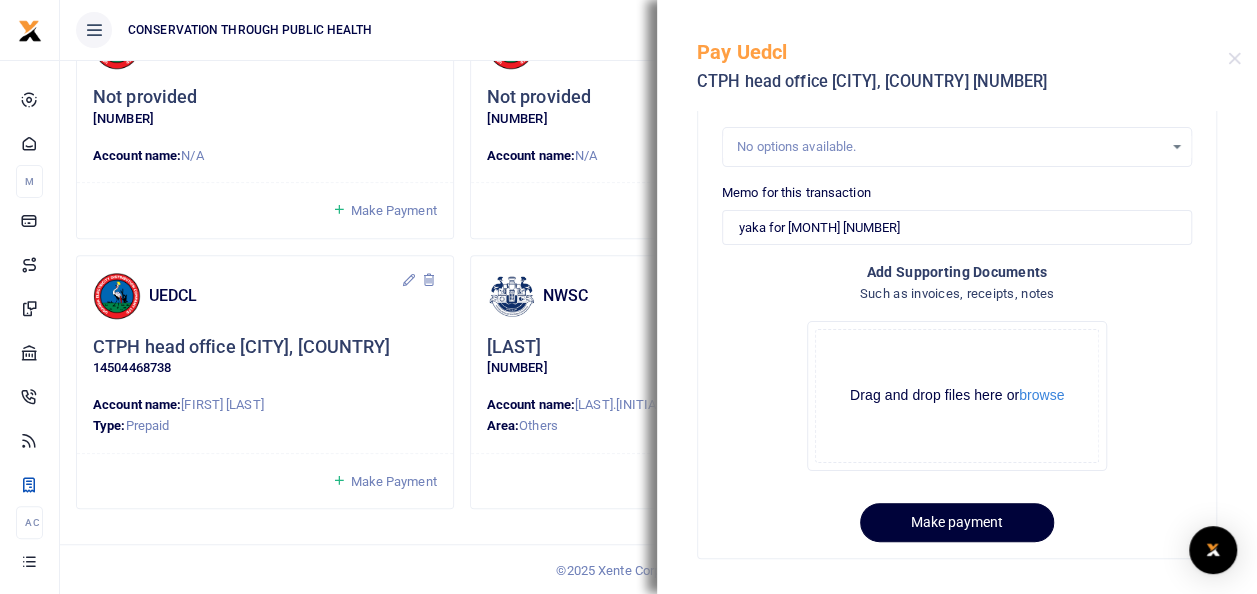 click on "Make payment" at bounding box center (957, 522) 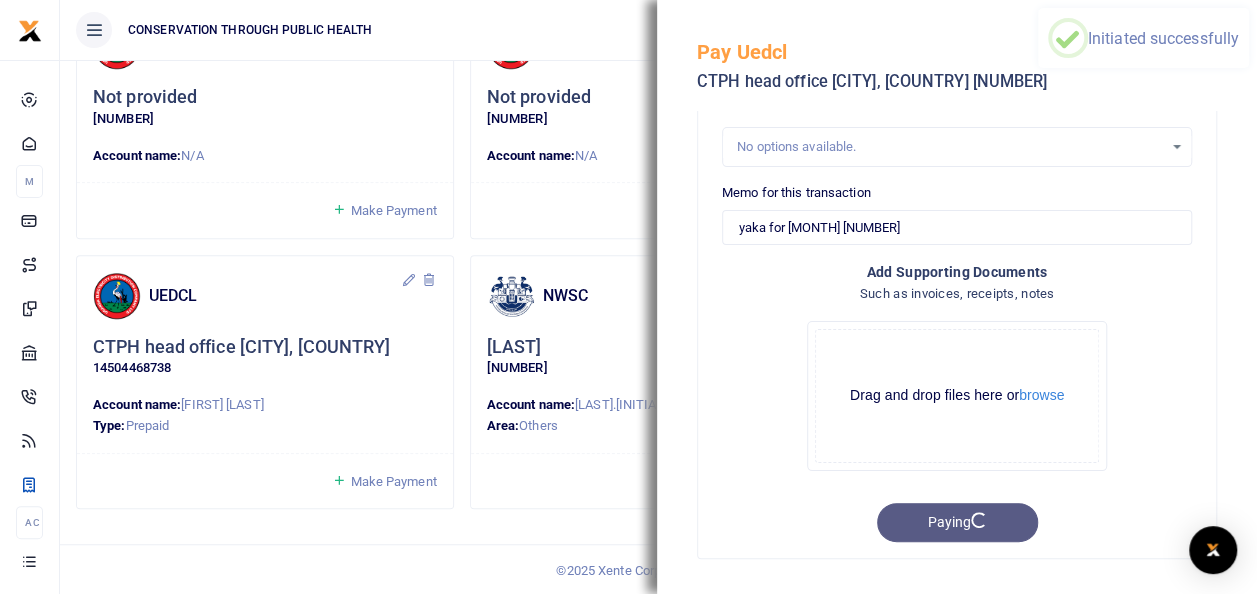 click at bounding box center (466, 582) 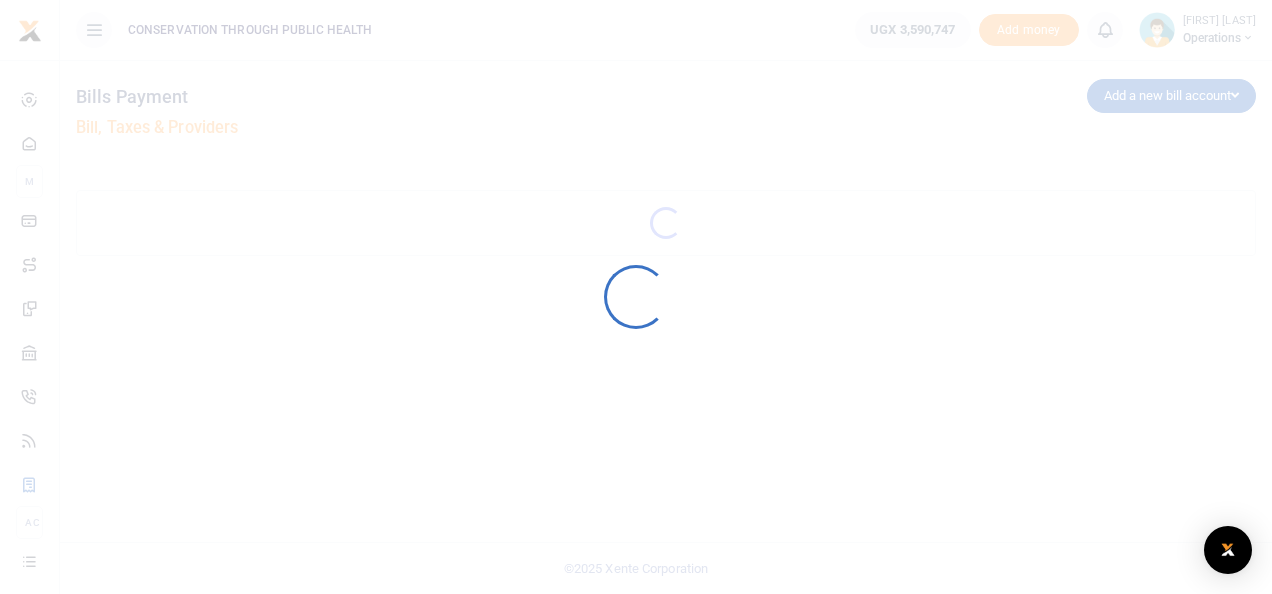 scroll, scrollTop: 0, scrollLeft: 0, axis: both 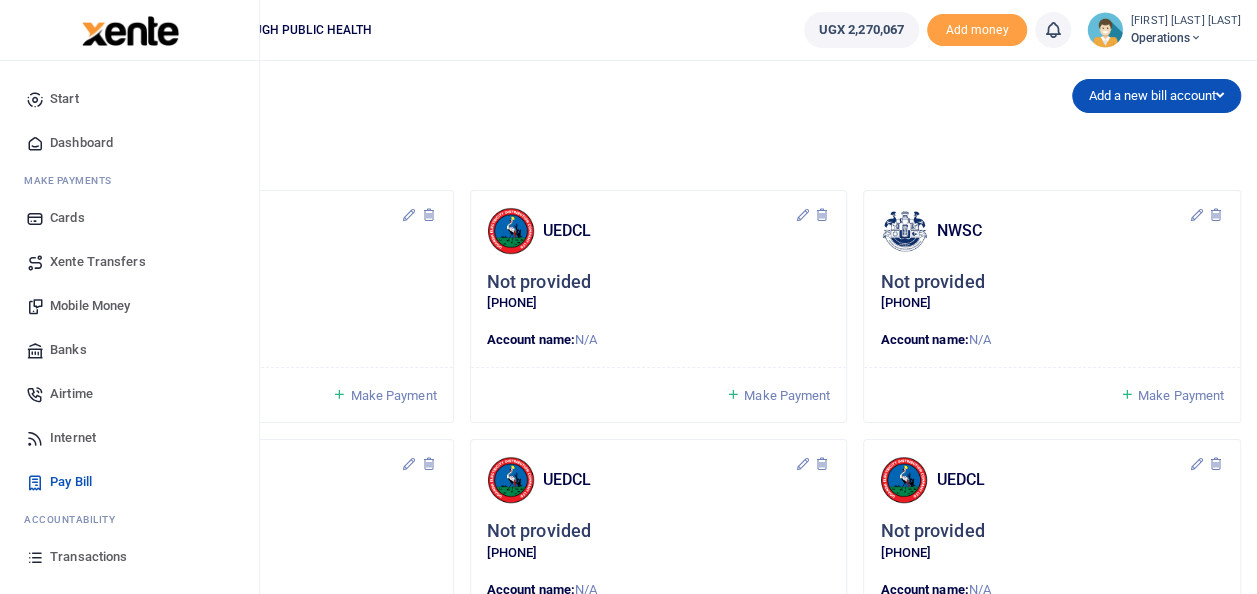 click on "Dashboard" at bounding box center [81, 143] 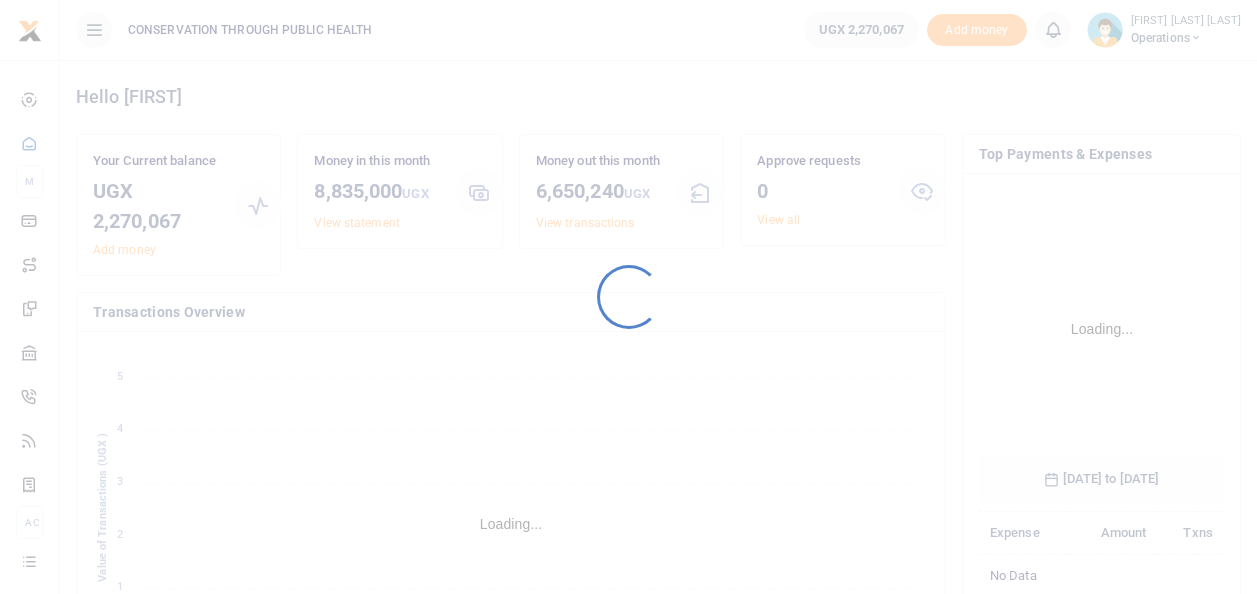 scroll, scrollTop: 0, scrollLeft: 0, axis: both 